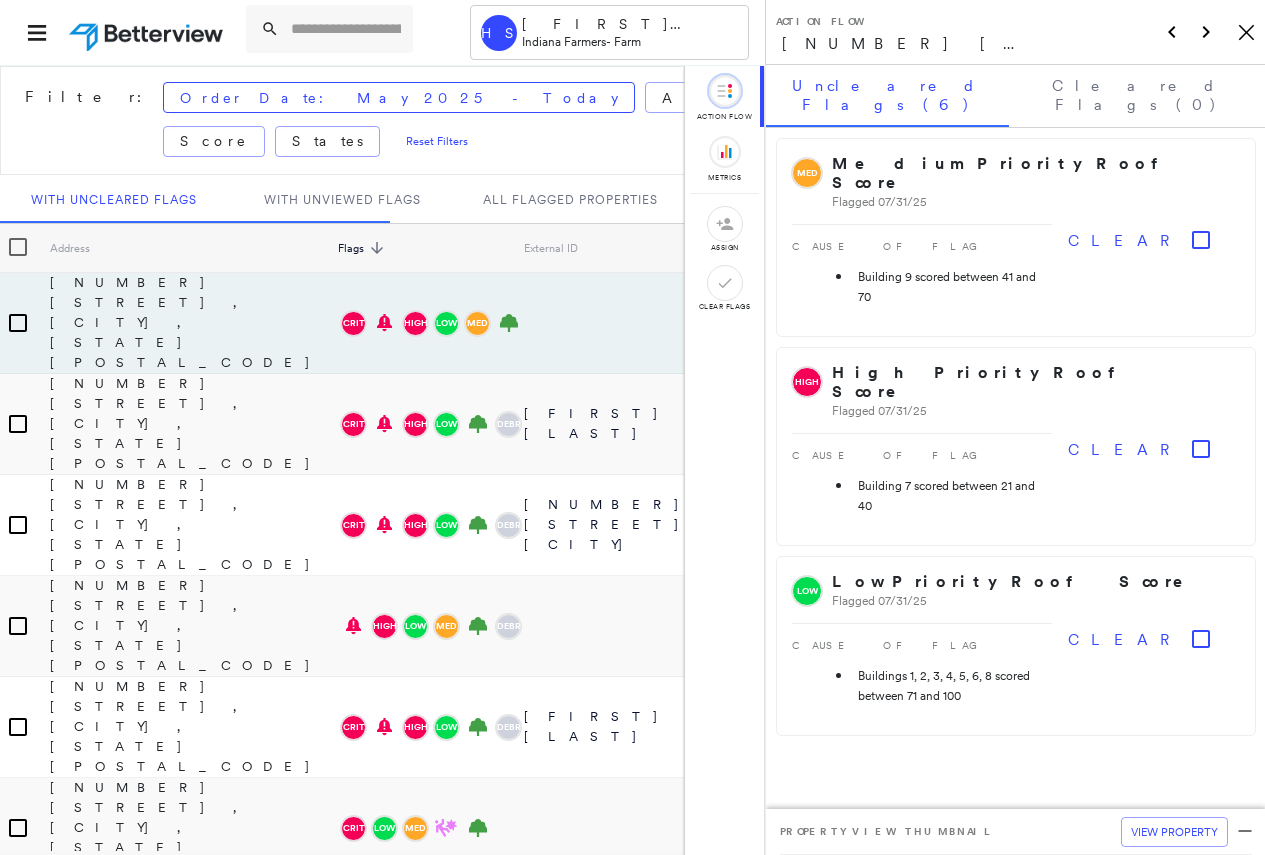 scroll, scrollTop: 0, scrollLeft: 0, axis: both 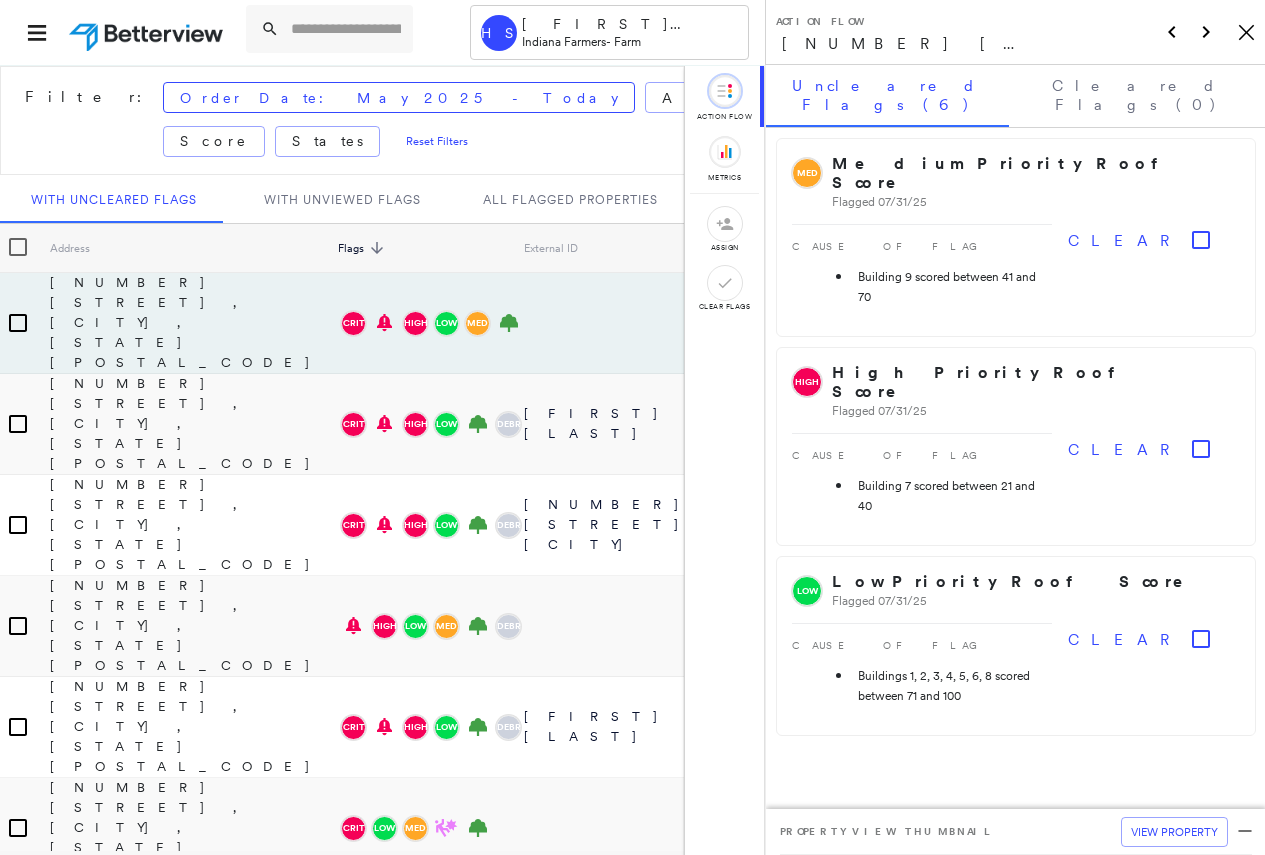 click on "Icon_Closemodal" 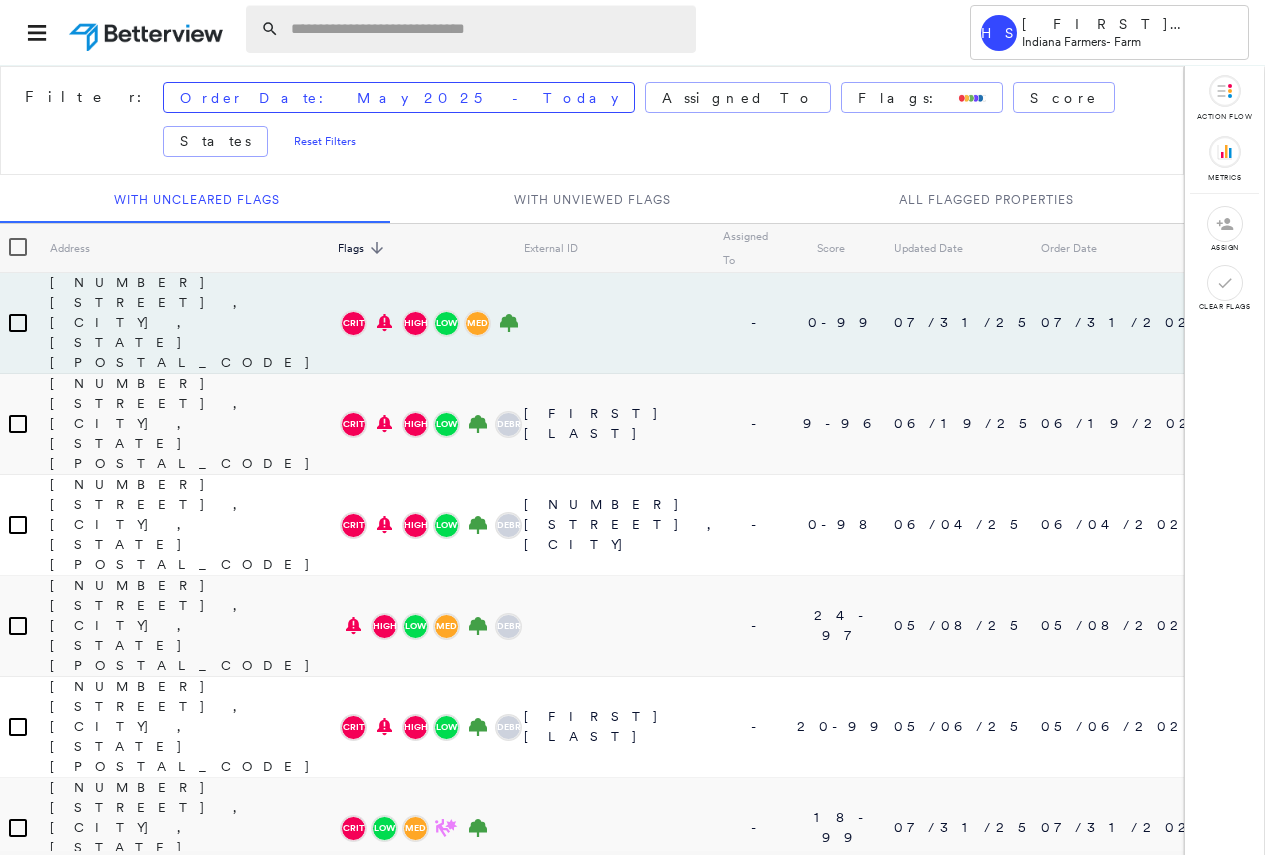 click at bounding box center (487, 29) 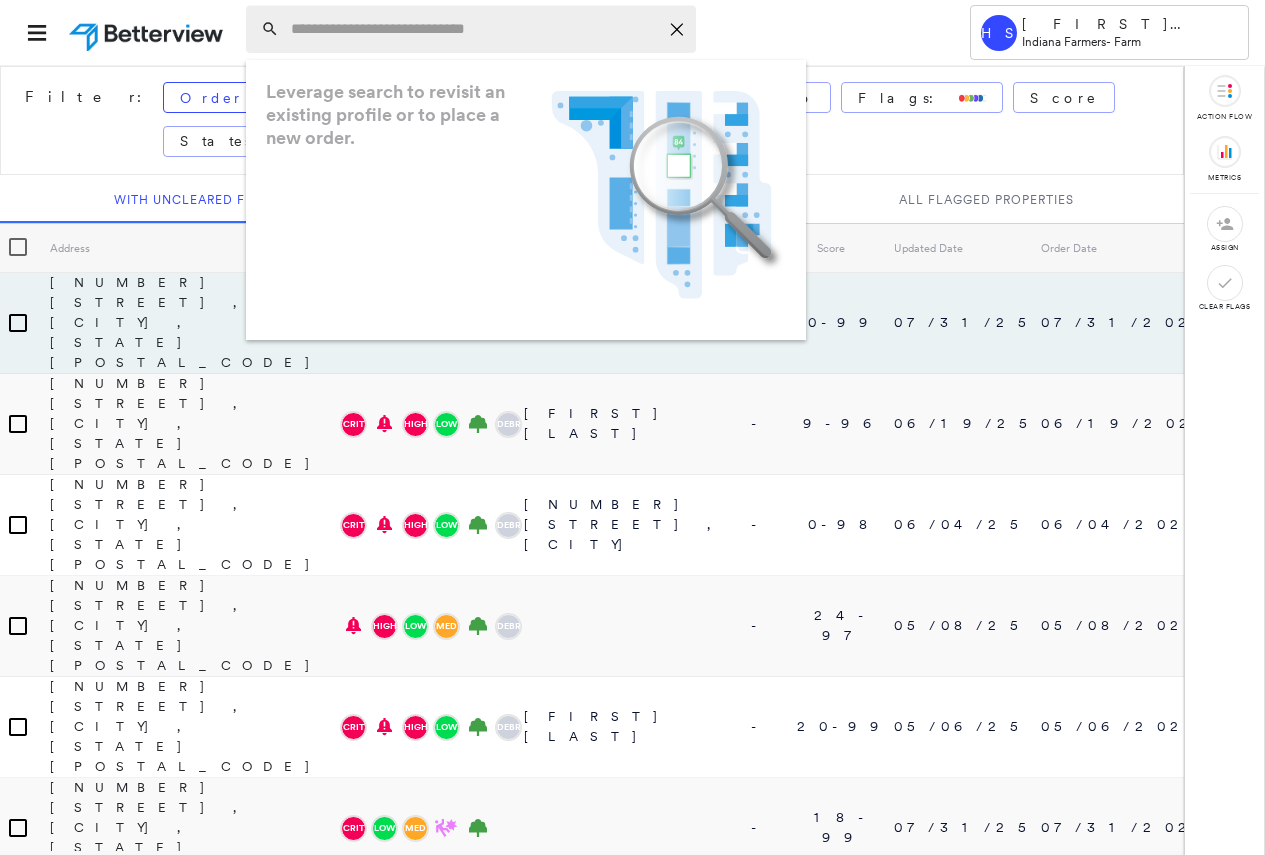 click at bounding box center [474, 29] 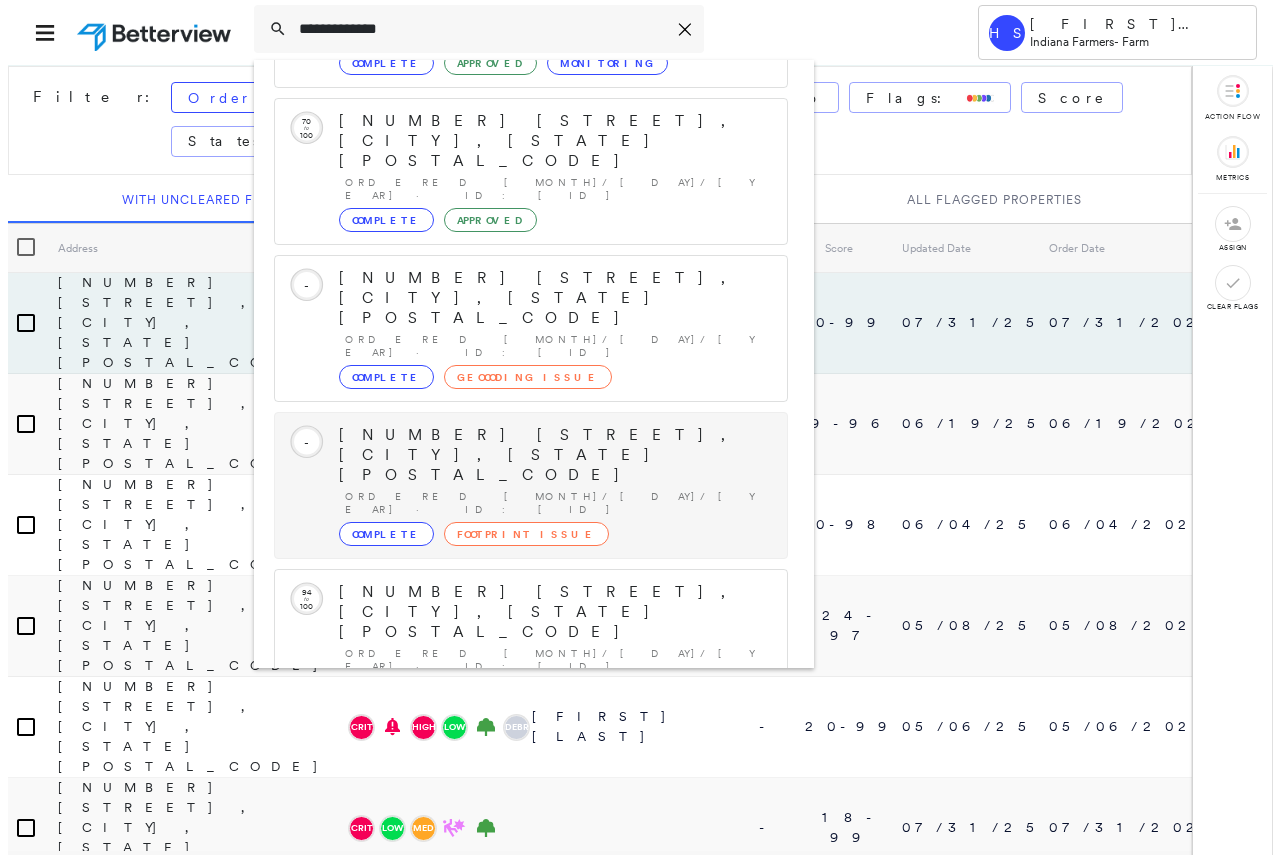 scroll, scrollTop: 213, scrollLeft: 0, axis: vertical 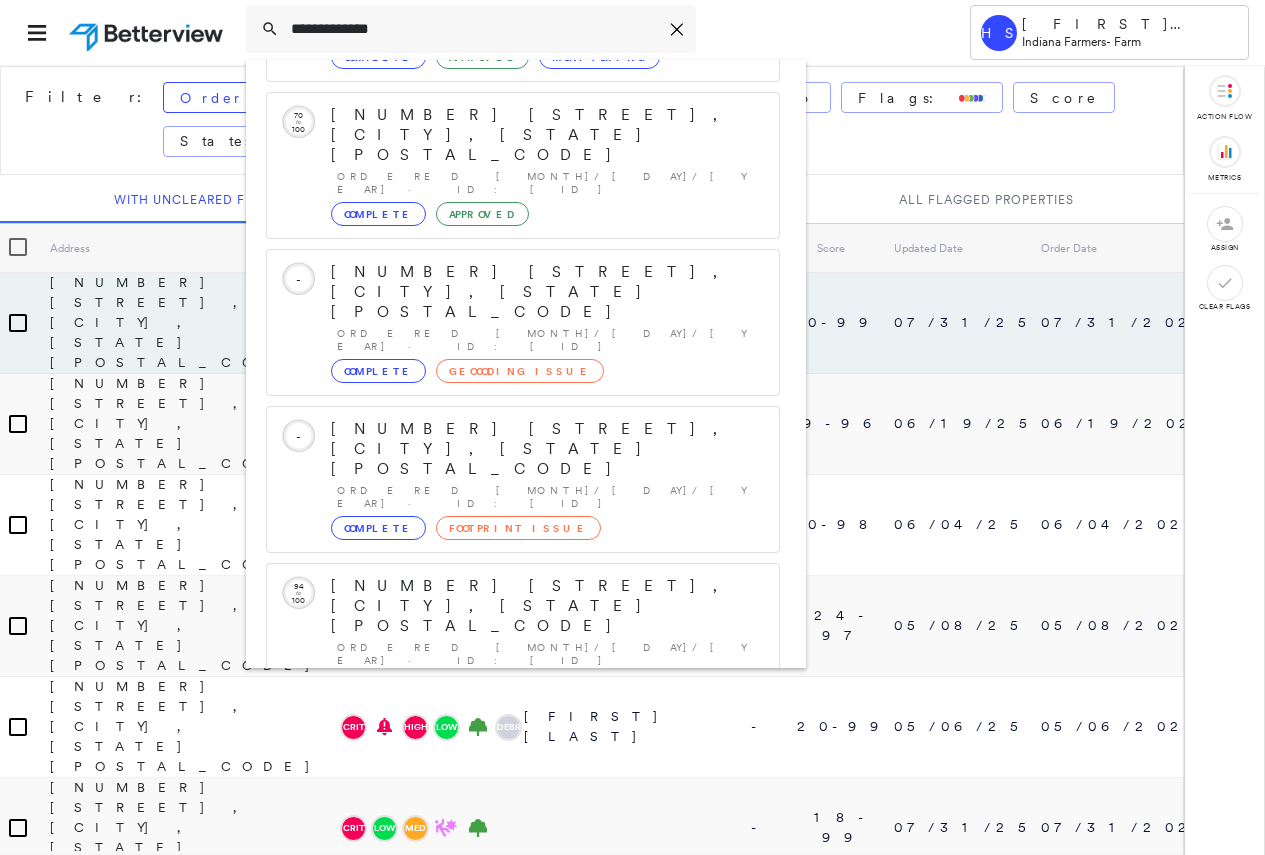 type on "**********" 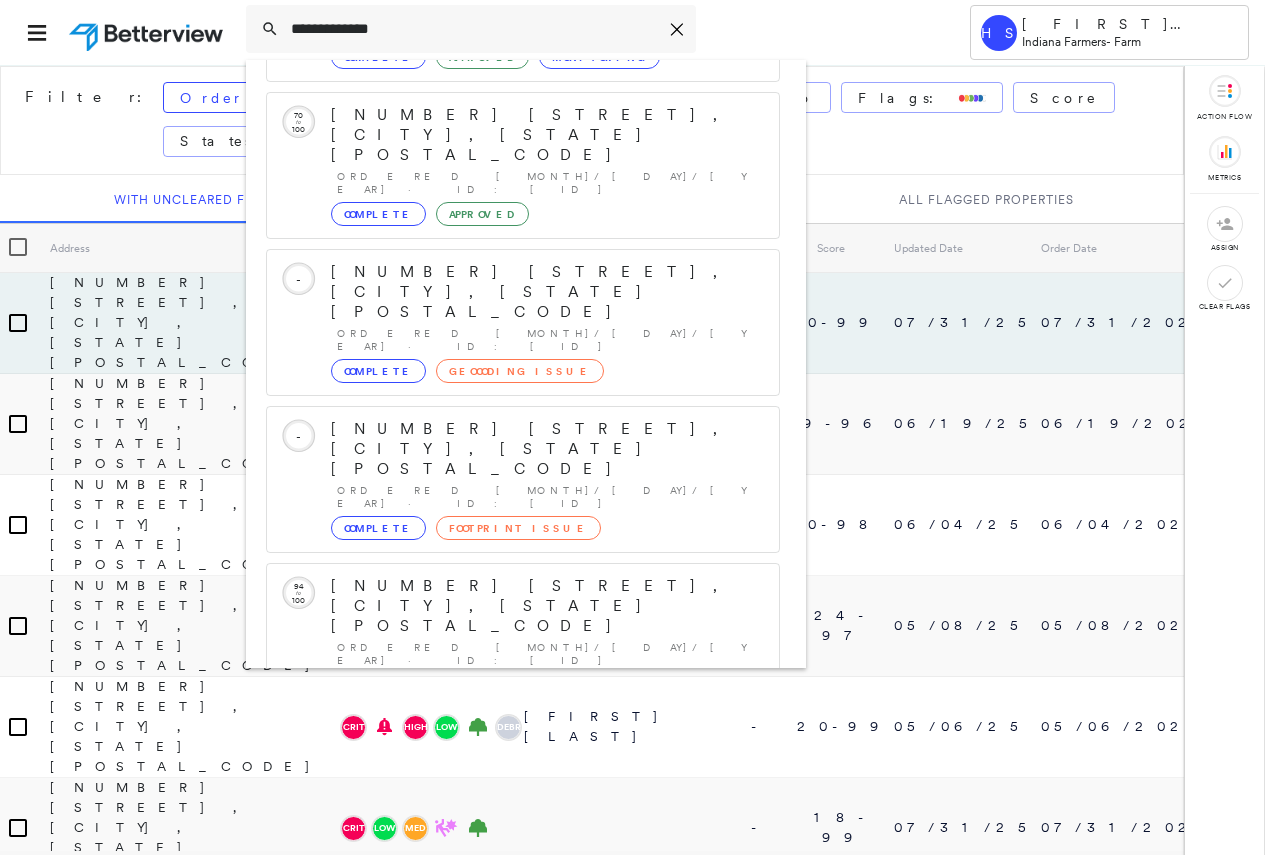 click on "[NUMBER] [STREET], [CITY], [STATE] [POSTAL_CODE]" at bounding box center (501, 898) 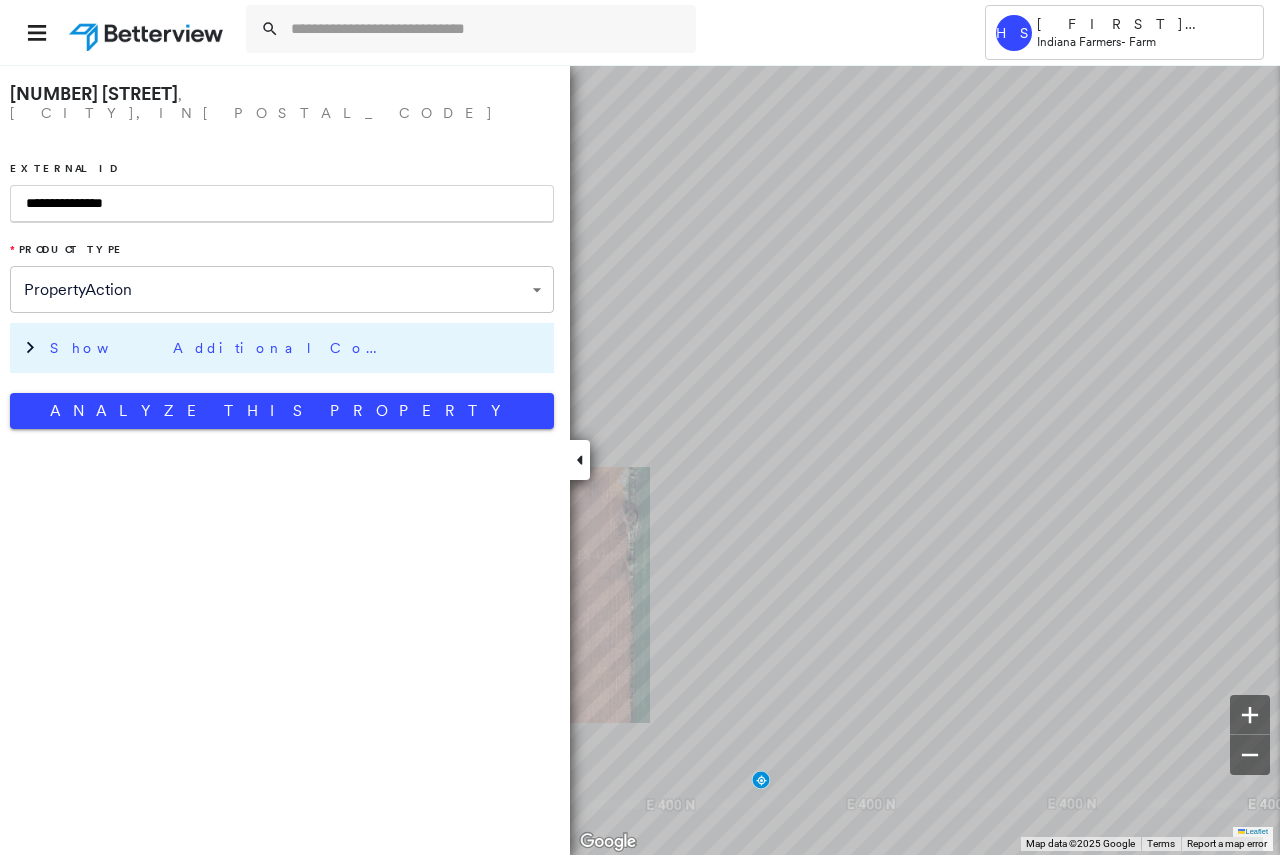 type on "**********" 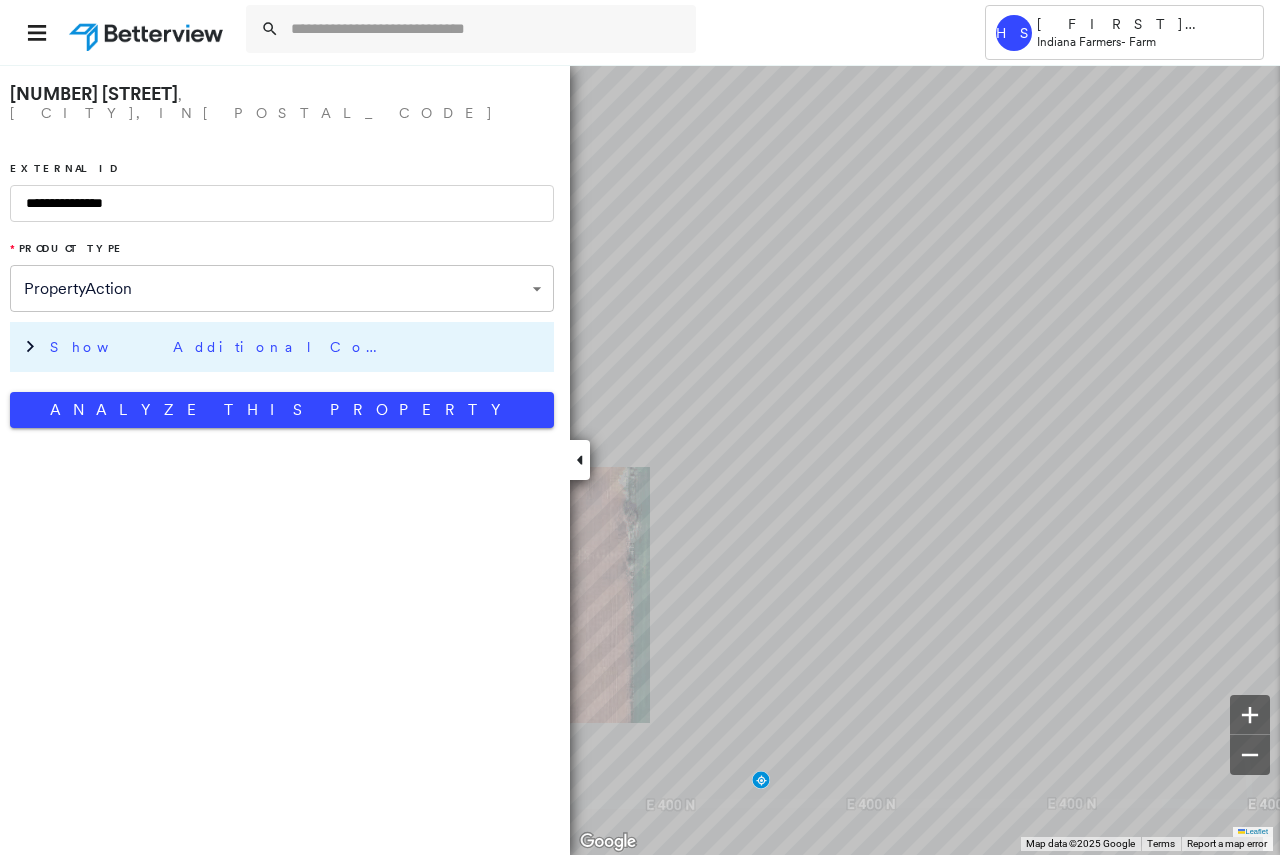 click on "Show Additional Company Data" at bounding box center (220, 347) 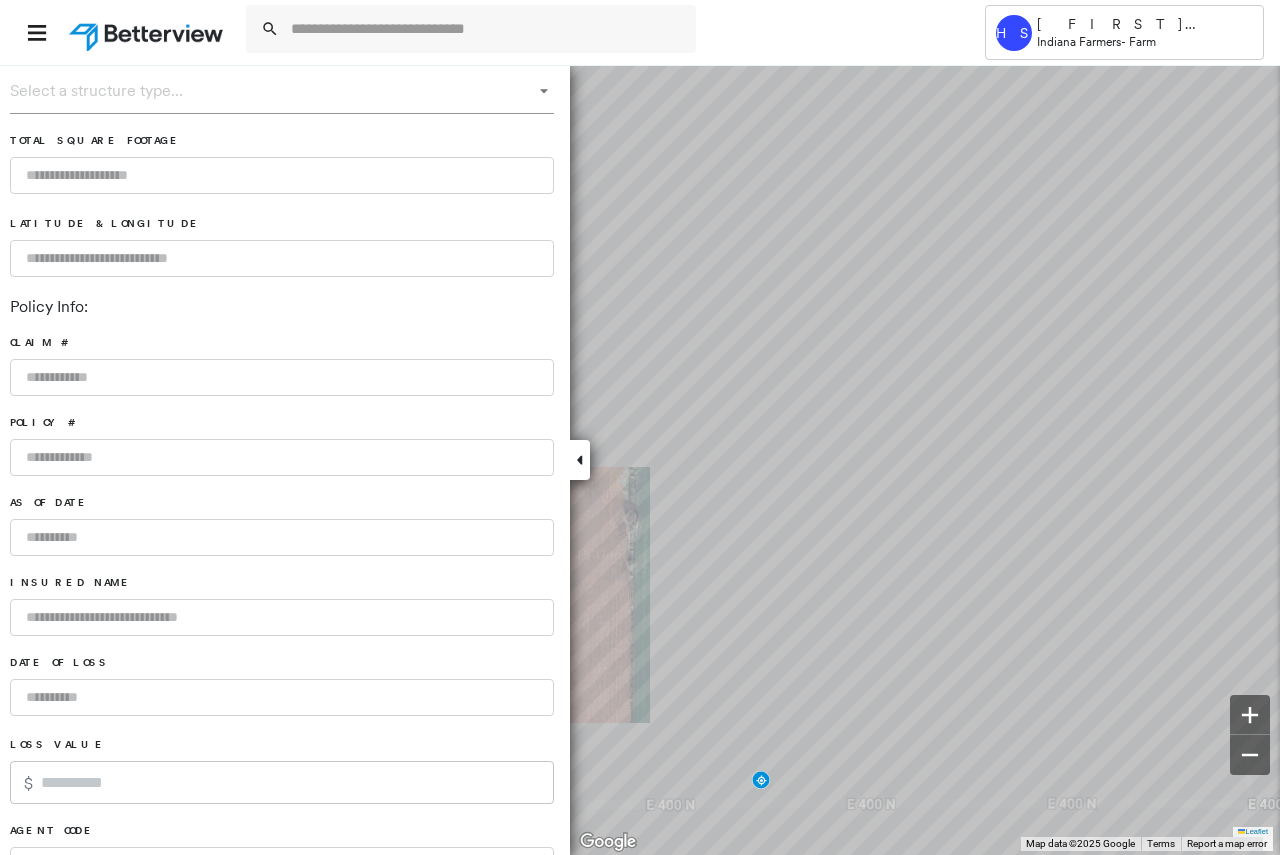 scroll, scrollTop: 700, scrollLeft: 0, axis: vertical 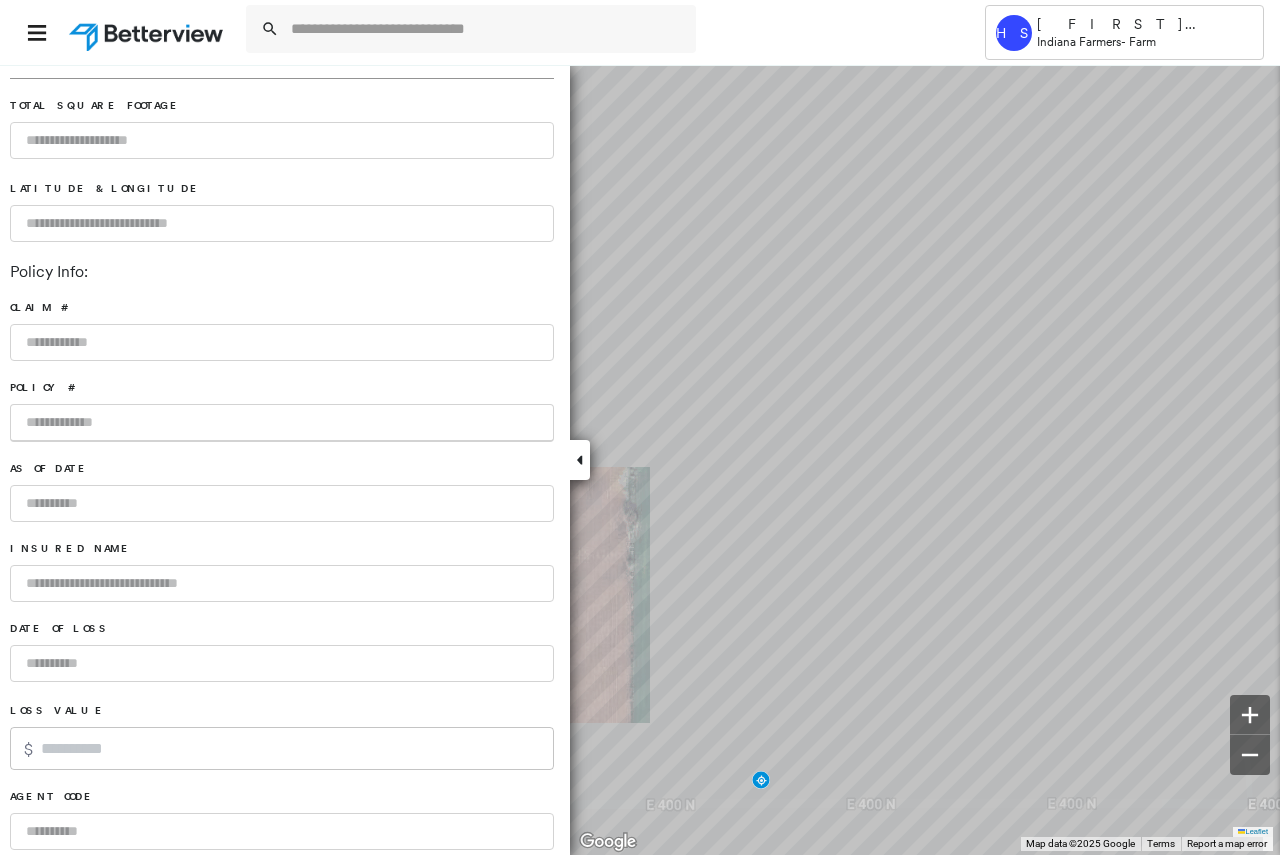 click at bounding box center [282, 423] 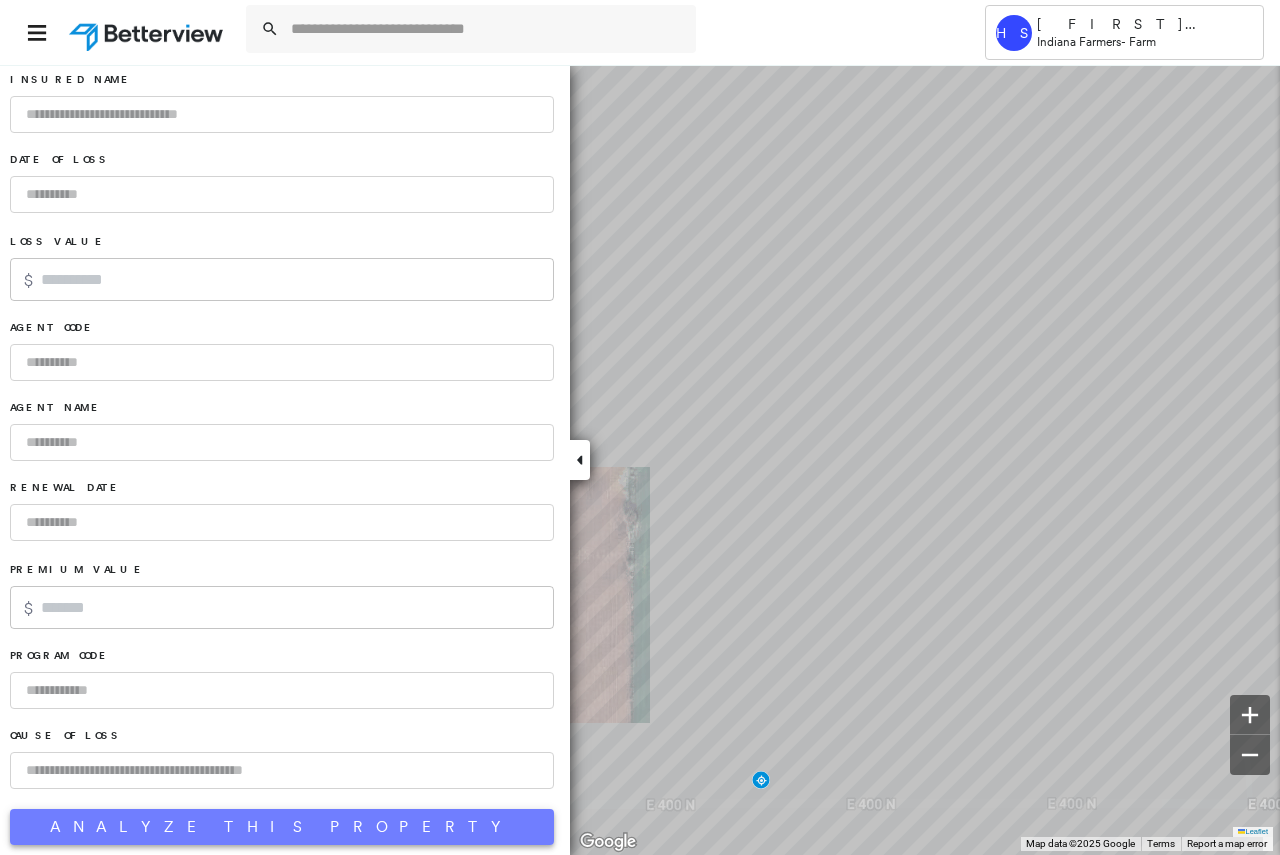 type on "**********" 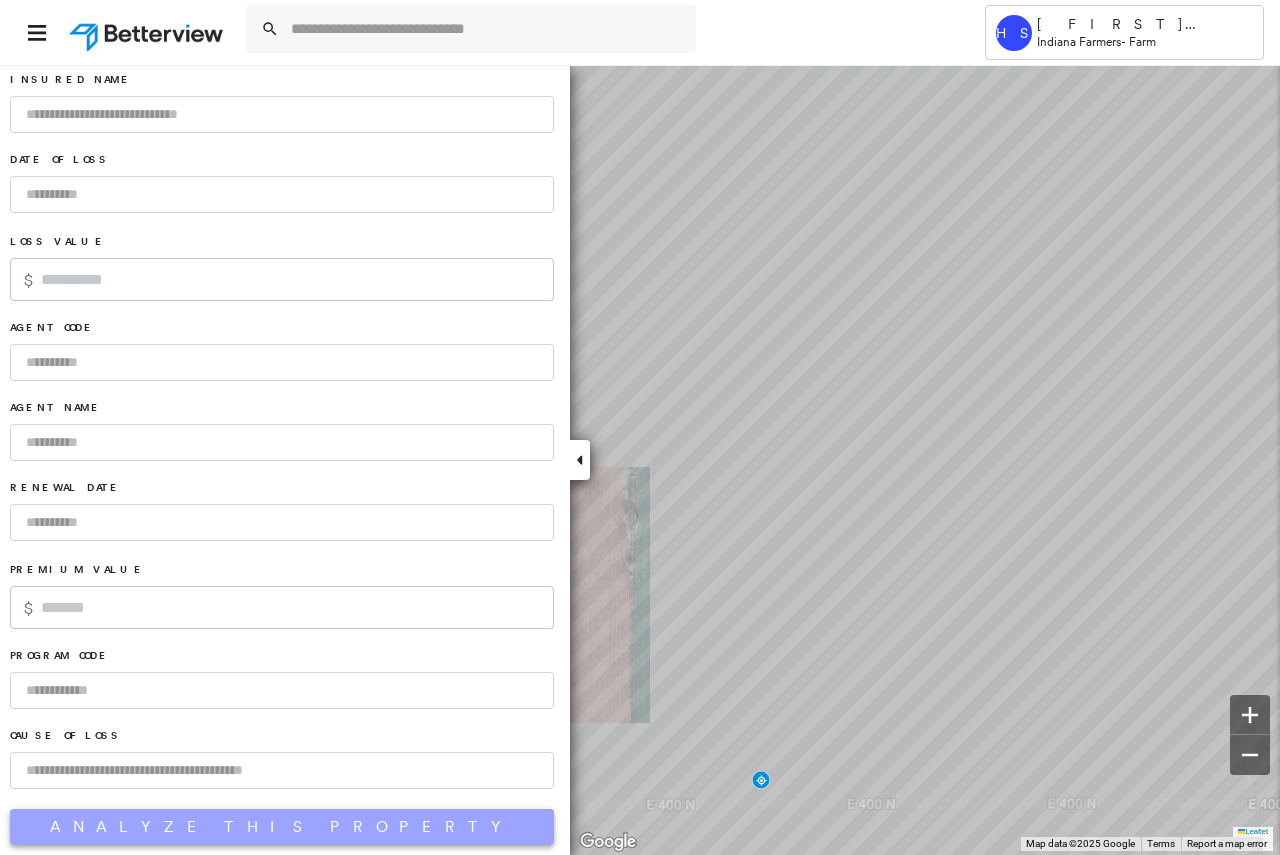 click on "Analyze This Property" at bounding box center [282, 827] 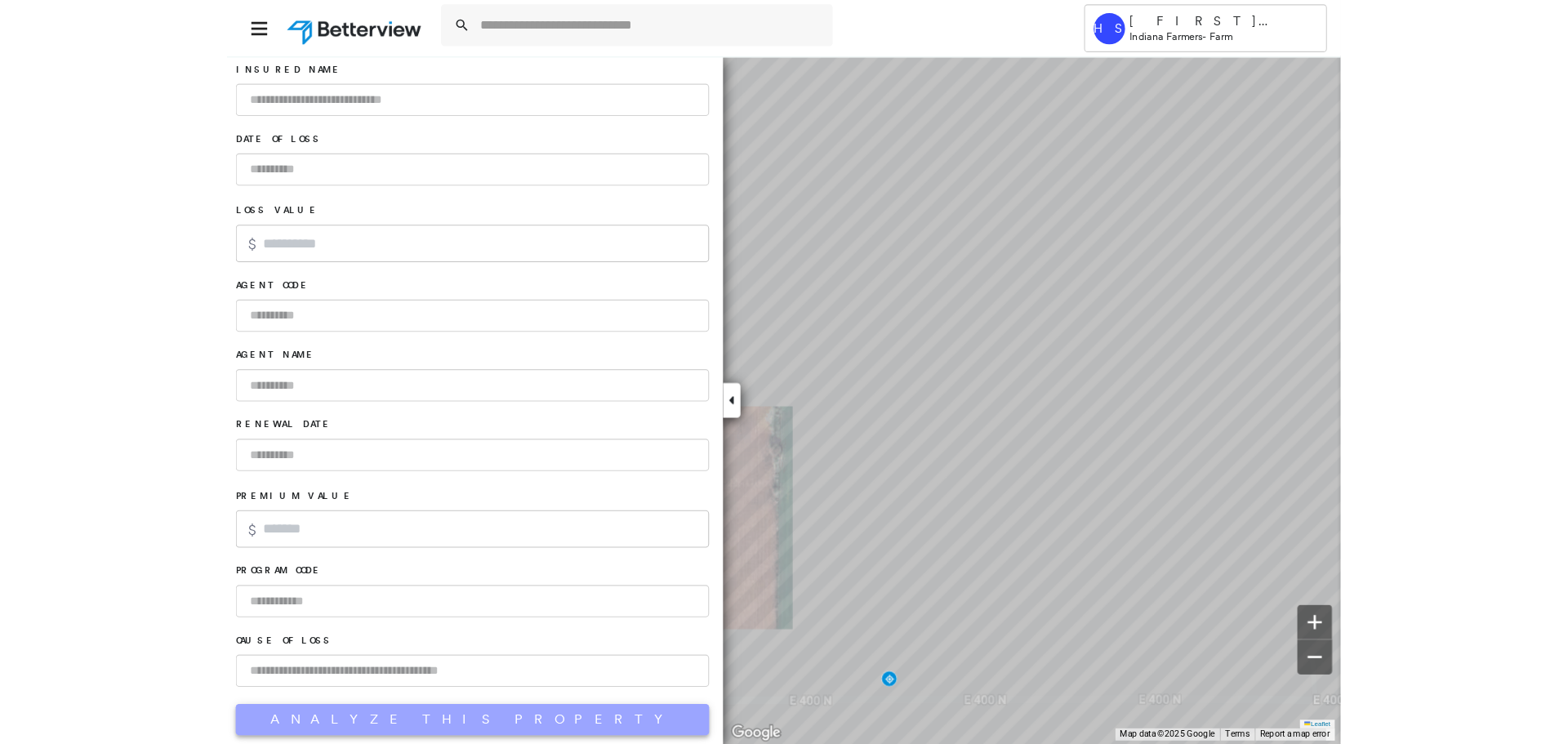 scroll, scrollTop: 978, scrollLeft: 0, axis: vertical 